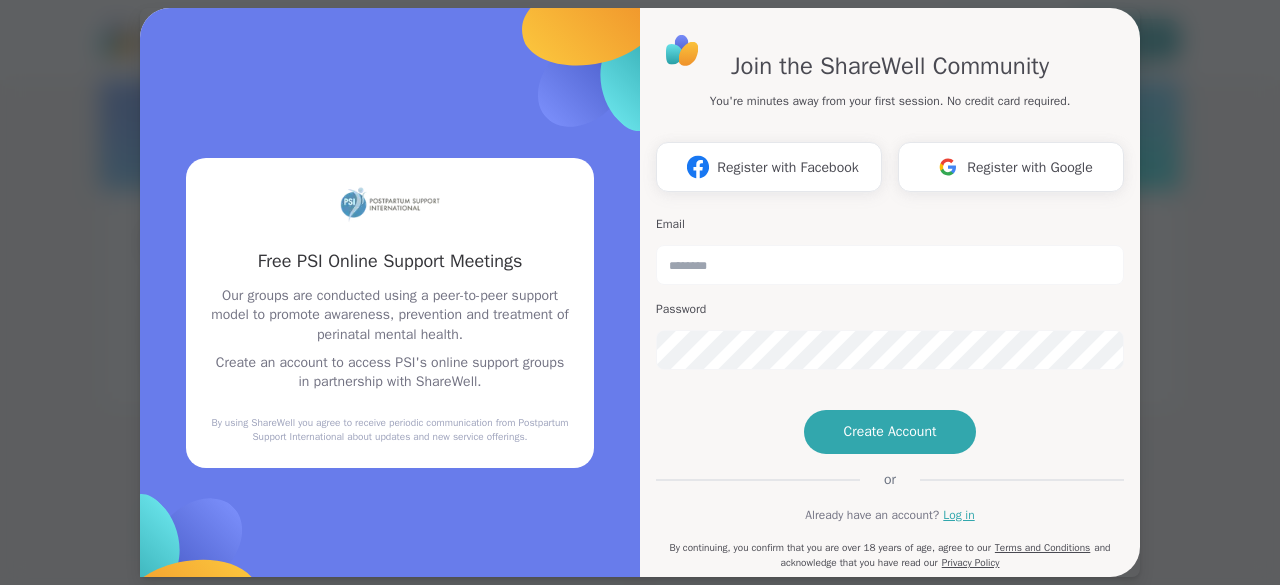 scroll, scrollTop: 0, scrollLeft: 0, axis: both 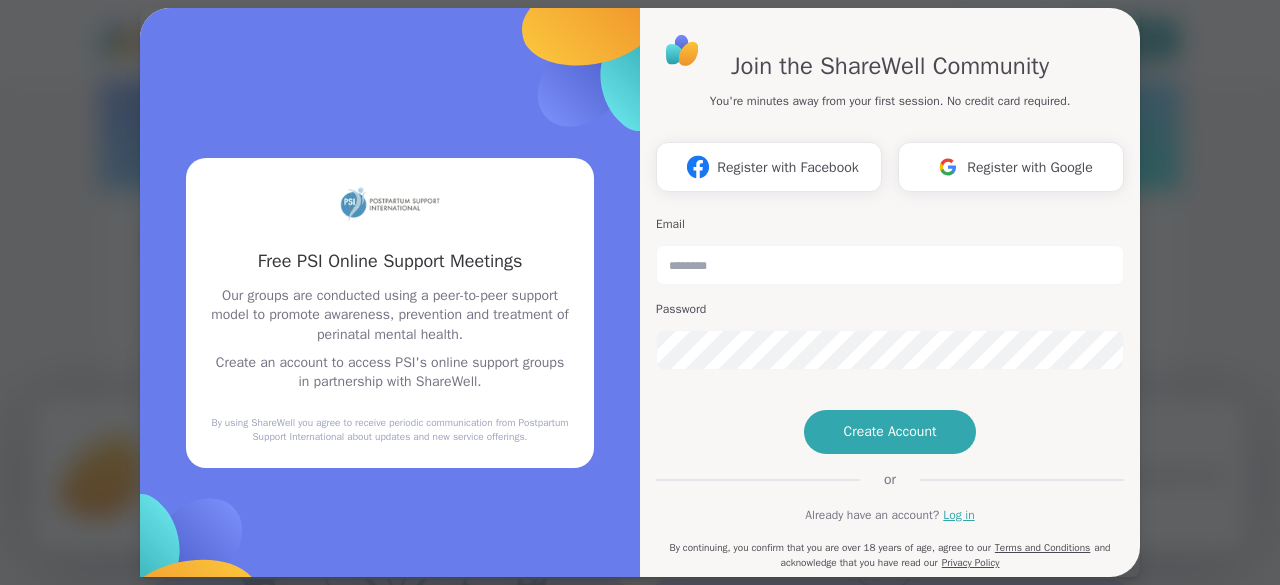 click at bounding box center [640, 292] 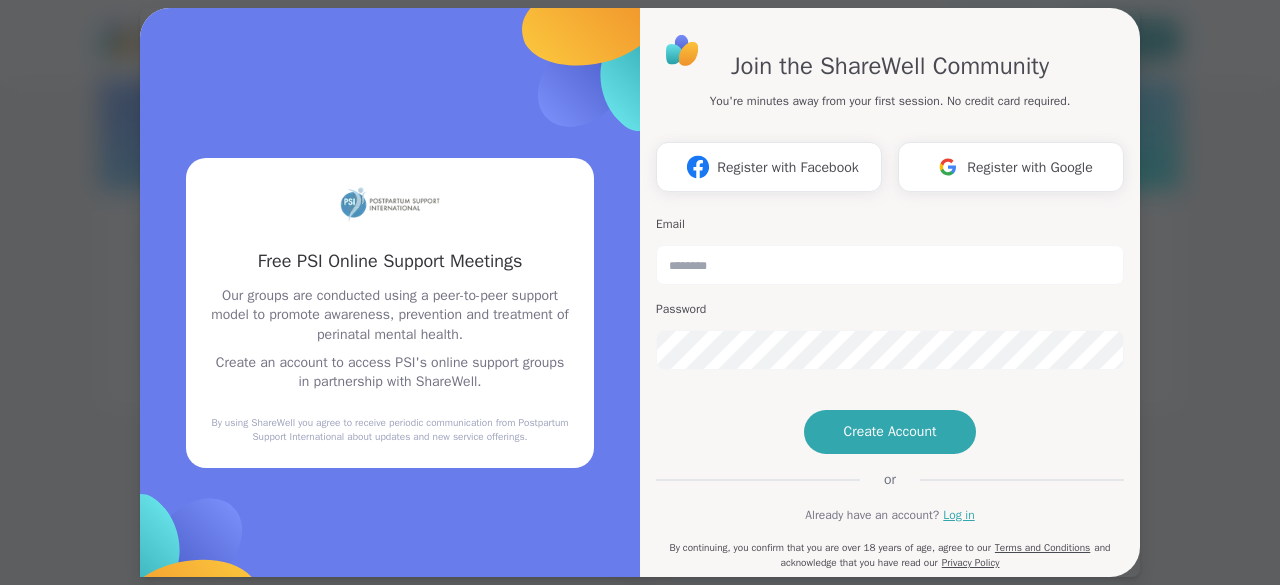 scroll, scrollTop: 0, scrollLeft: 0, axis: both 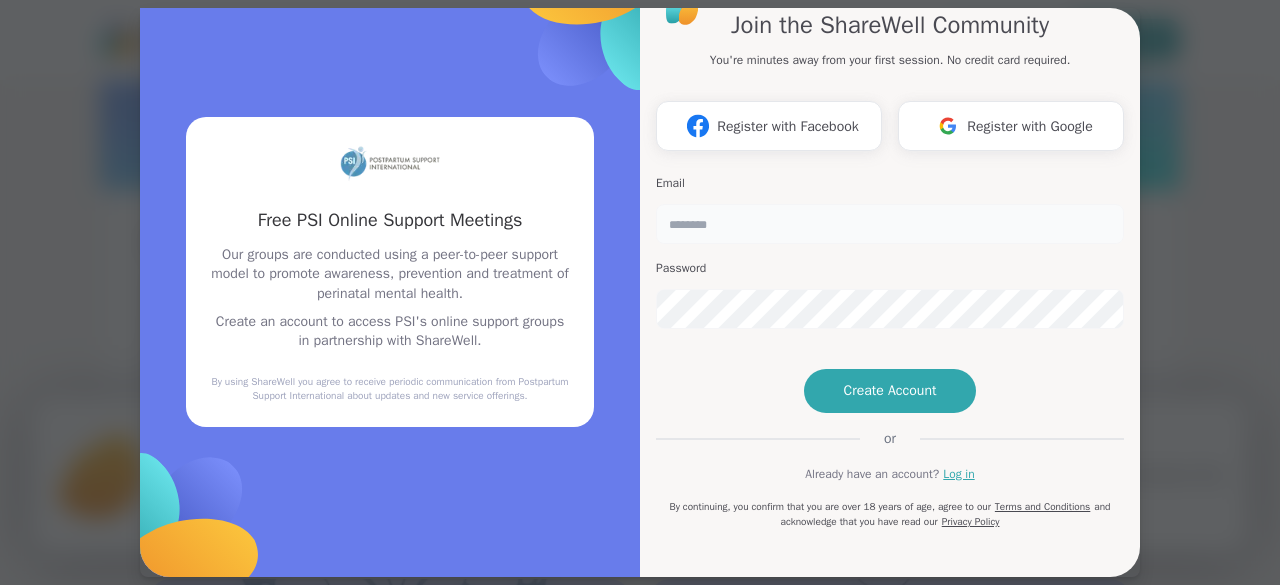click at bounding box center (890, 224) 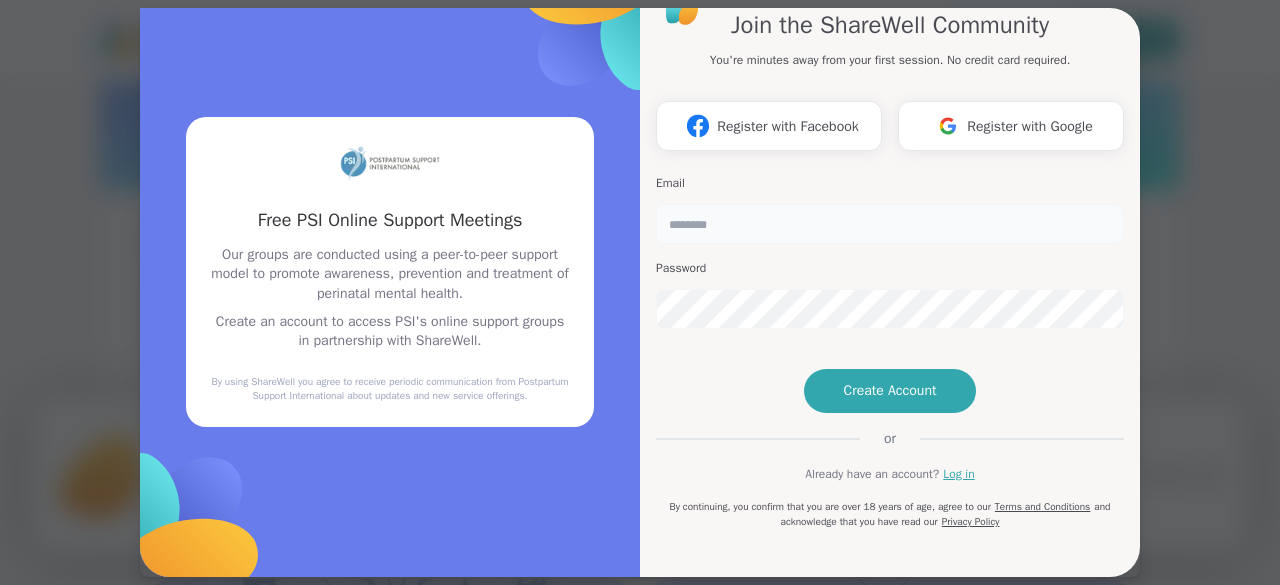 type on "**********" 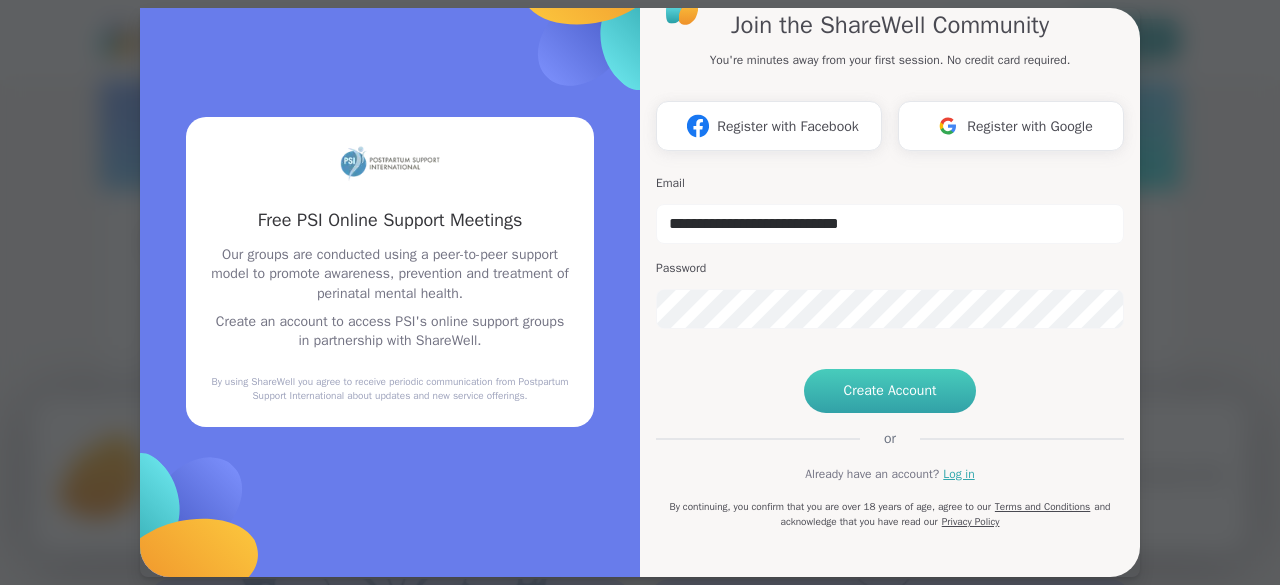 click on "Create Account" at bounding box center [890, 391] 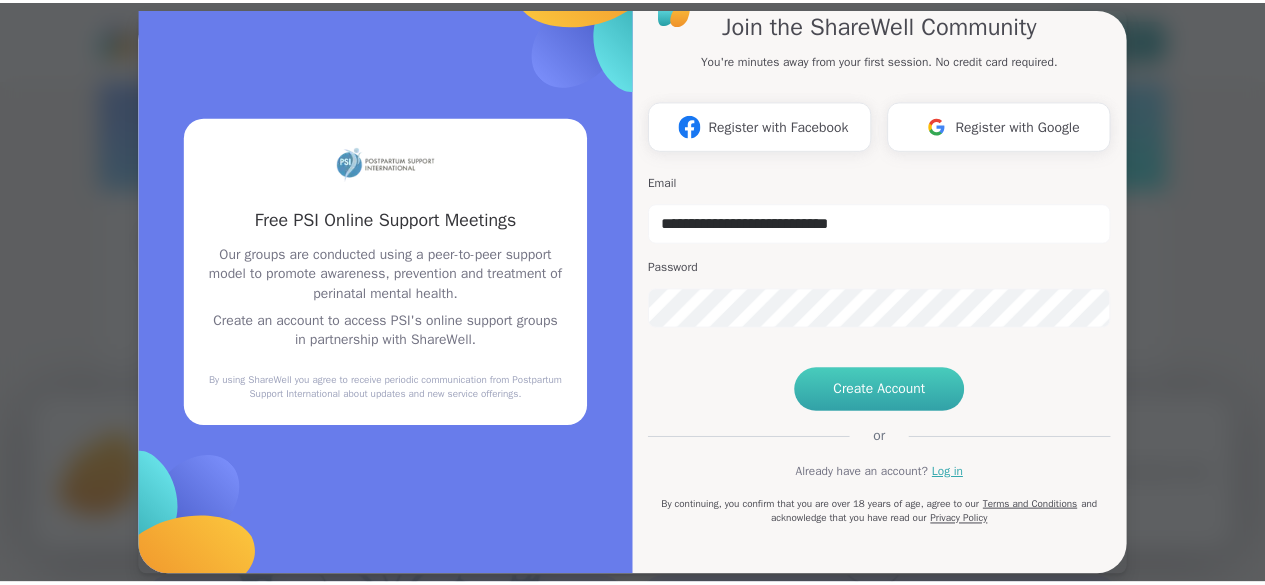 scroll, scrollTop: 108, scrollLeft: 0, axis: vertical 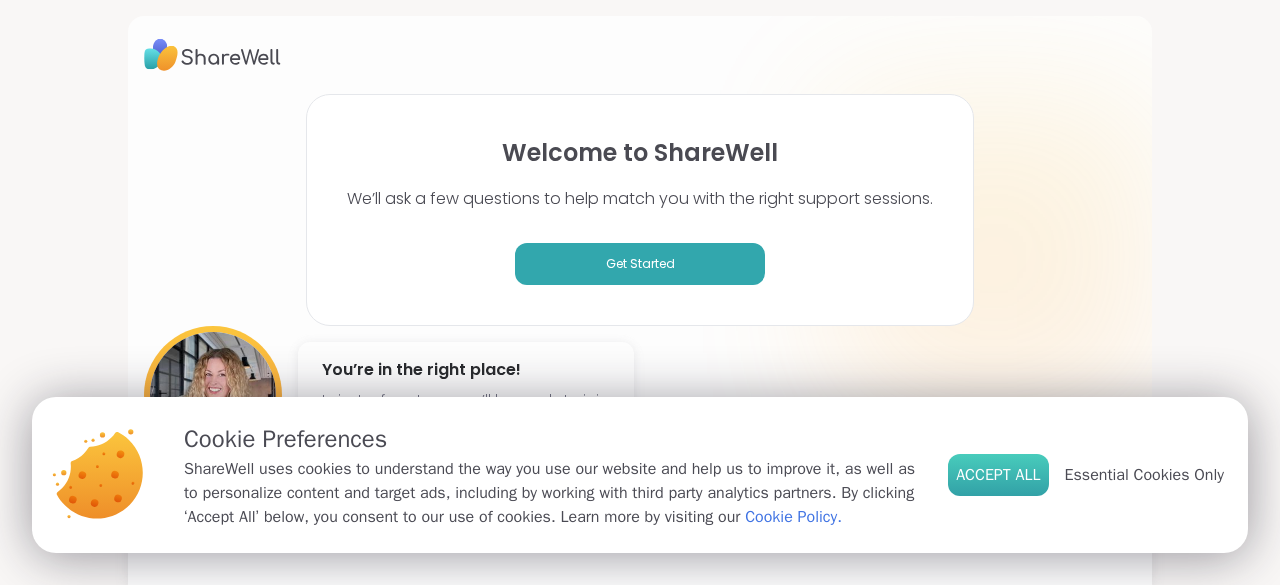 click on "Accept All" at bounding box center [998, 475] 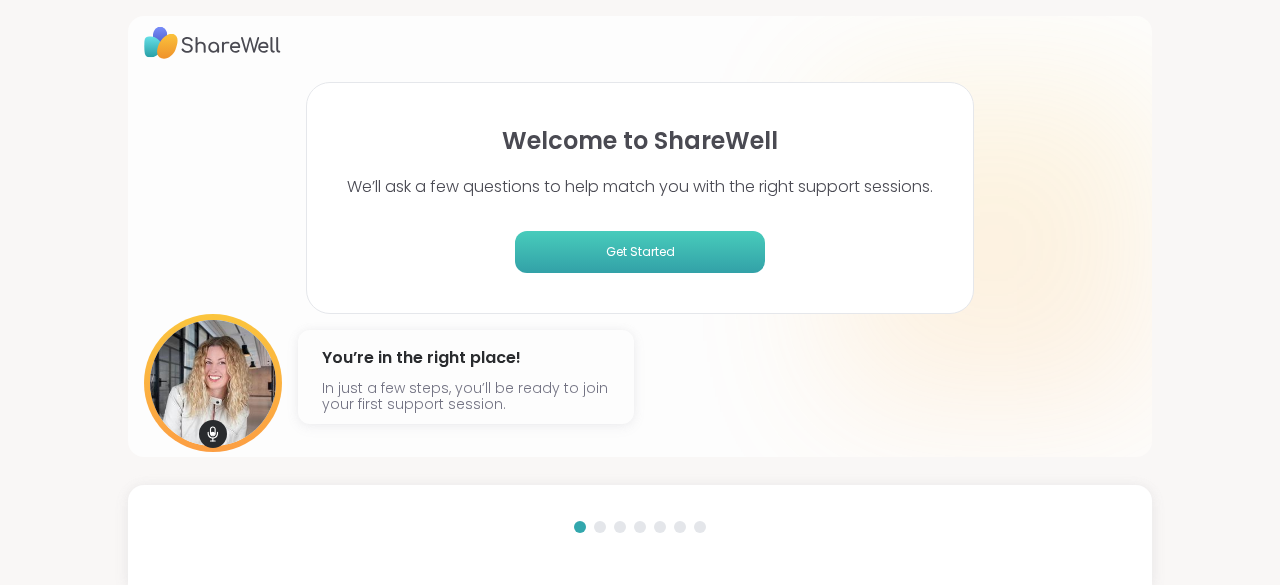 scroll, scrollTop: 62, scrollLeft: 0, axis: vertical 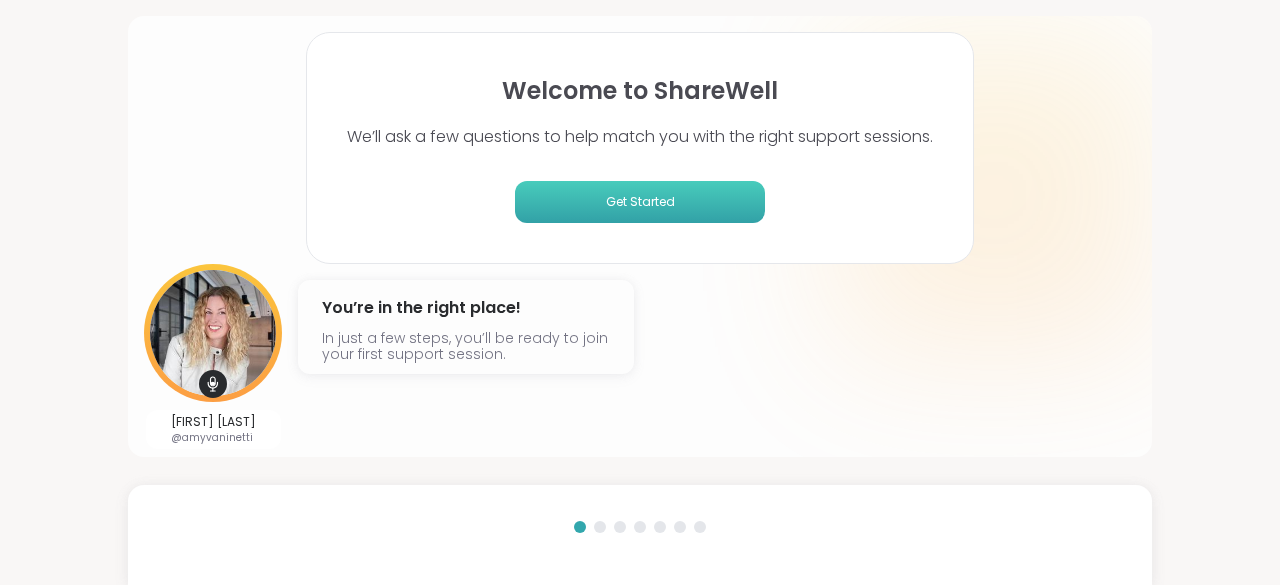 click on "Get Started" at bounding box center [640, 202] 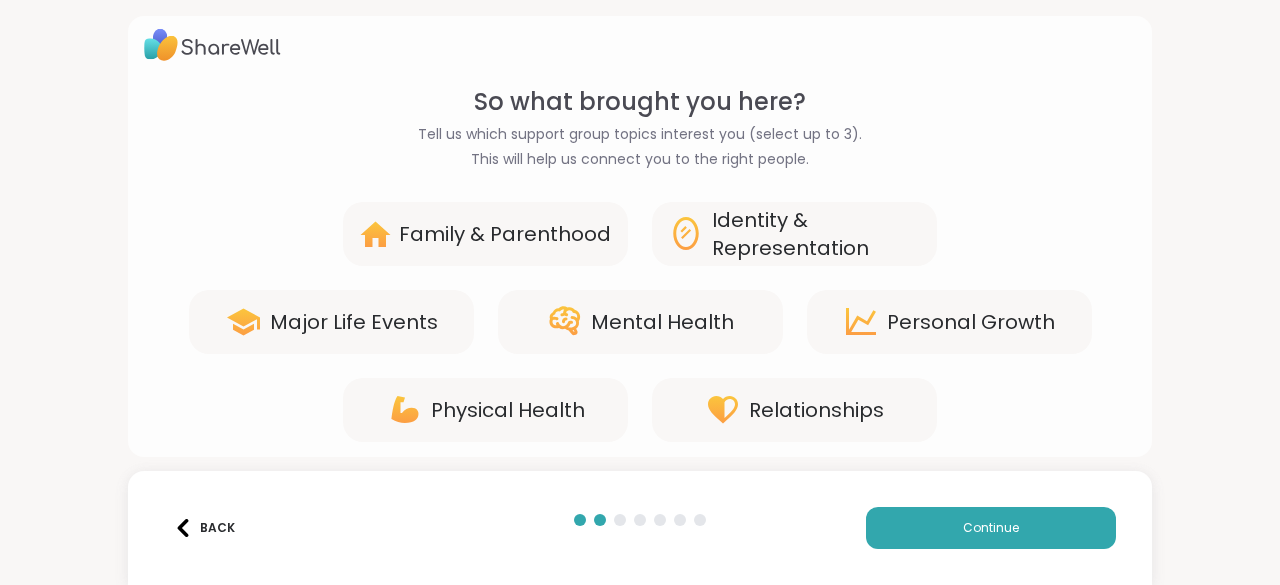click on "Family & Parenthood" at bounding box center [505, 234] 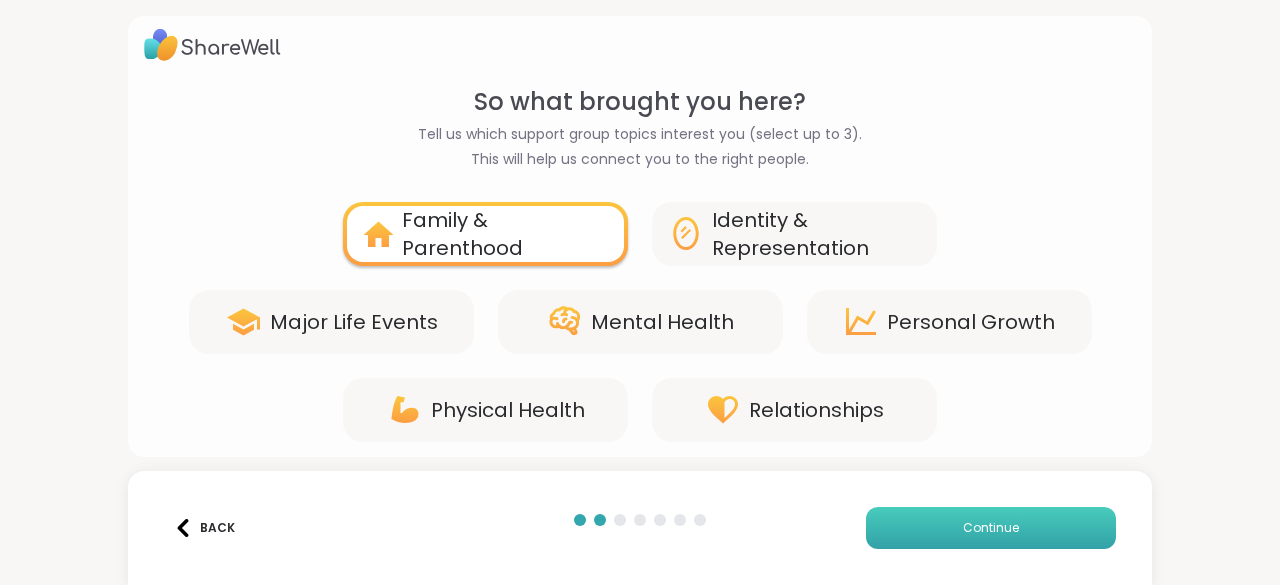 click on "Continue" at bounding box center (991, 528) 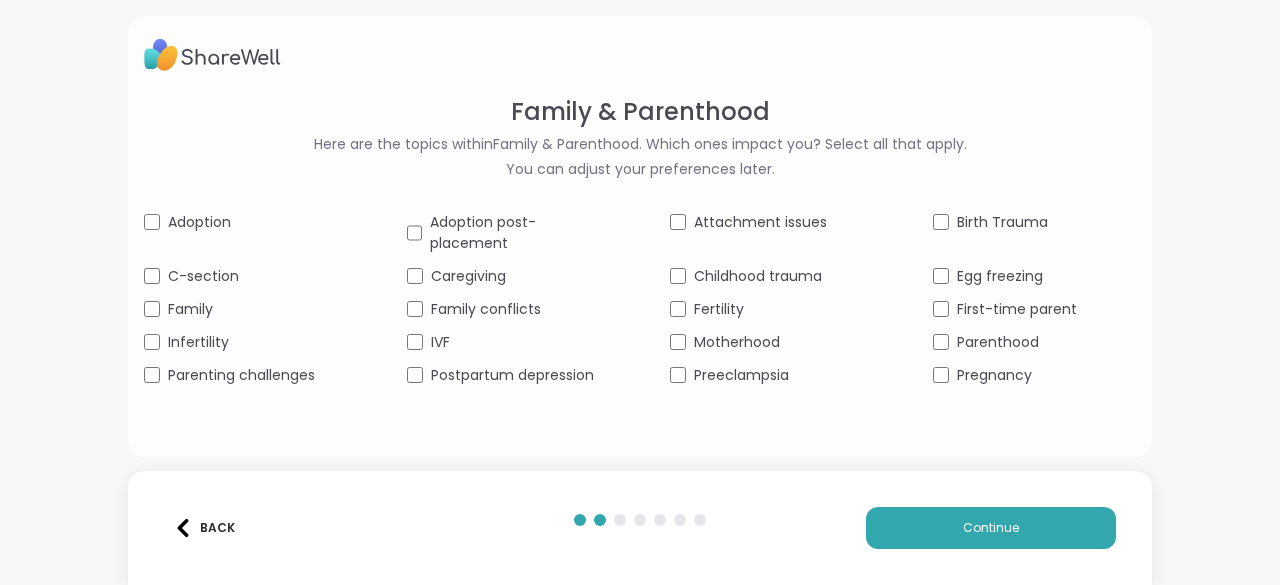 click on "Postpartum depression" at bounding box center [512, 375] 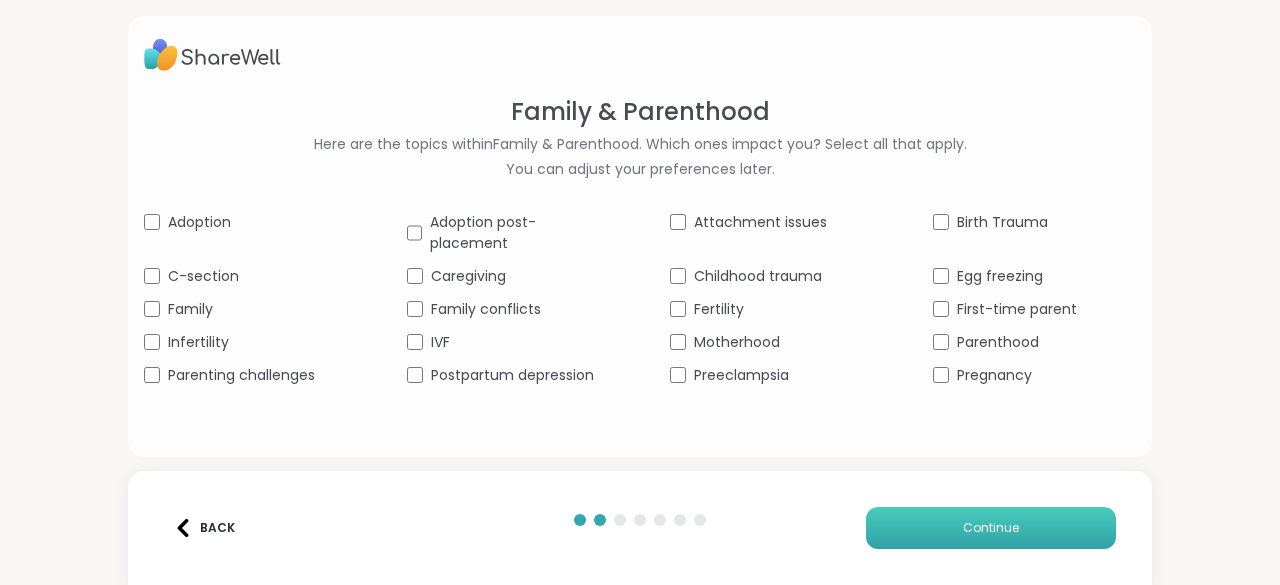 click on "Continue" at bounding box center [991, 528] 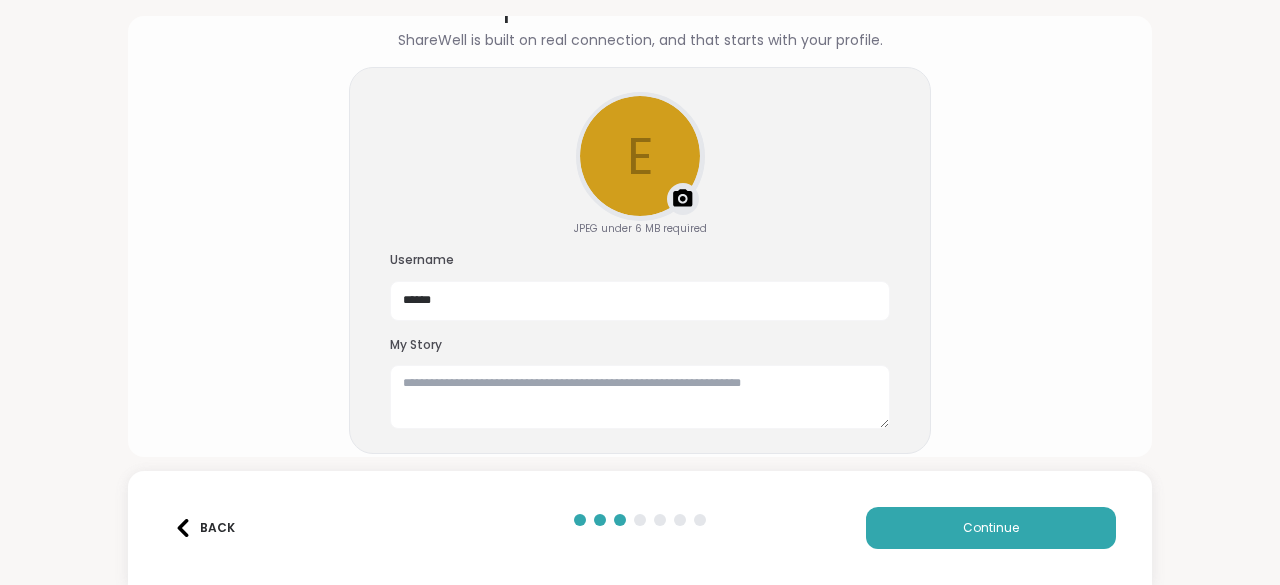 scroll, scrollTop: 137, scrollLeft: 0, axis: vertical 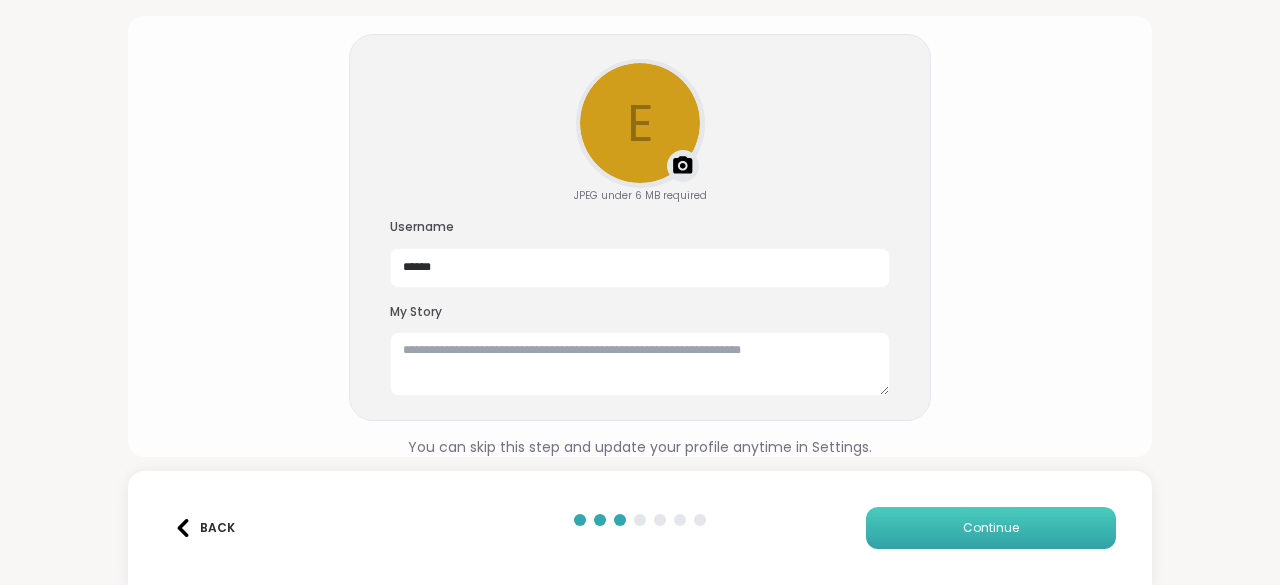 click on "Continue" at bounding box center (991, 528) 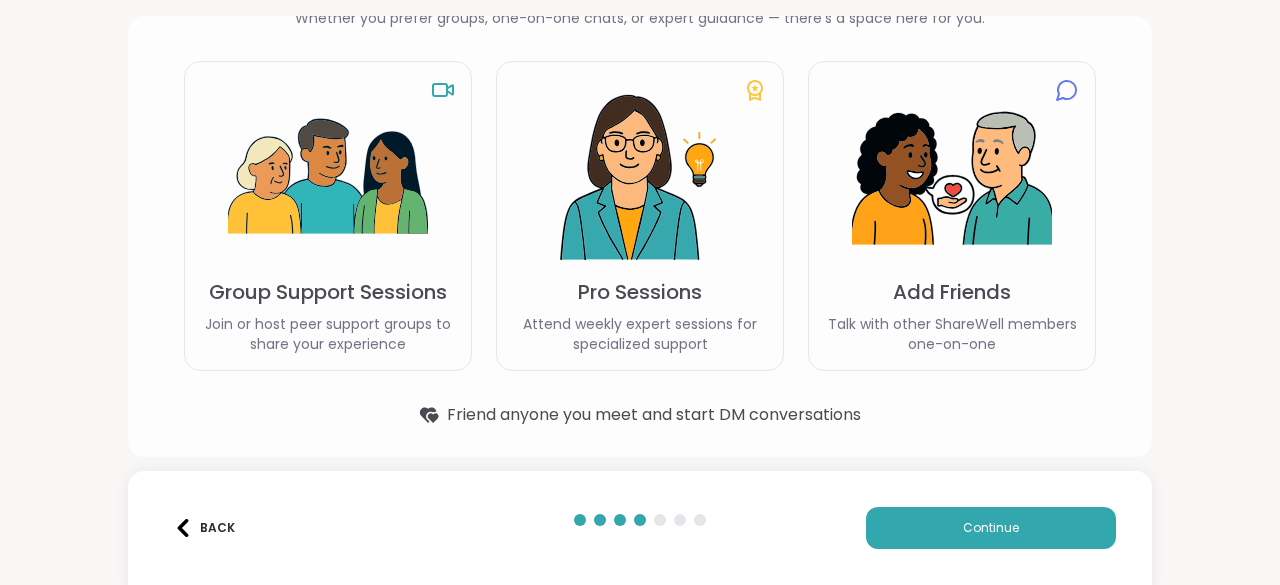scroll, scrollTop: 150, scrollLeft: 0, axis: vertical 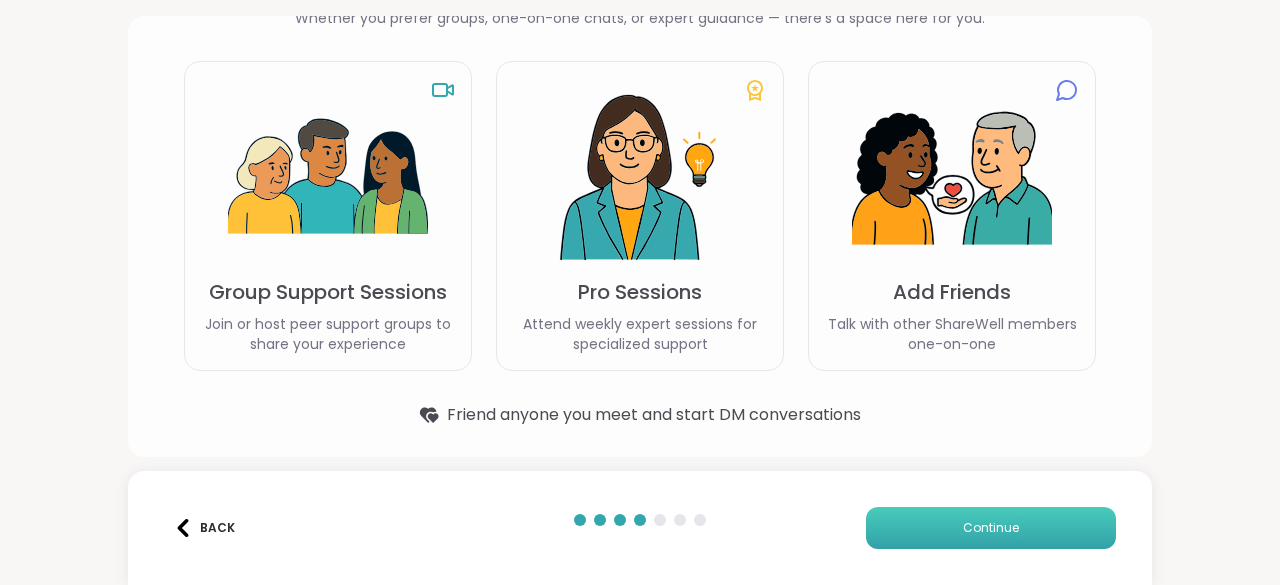 click on "Continue" at bounding box center [991, 528] 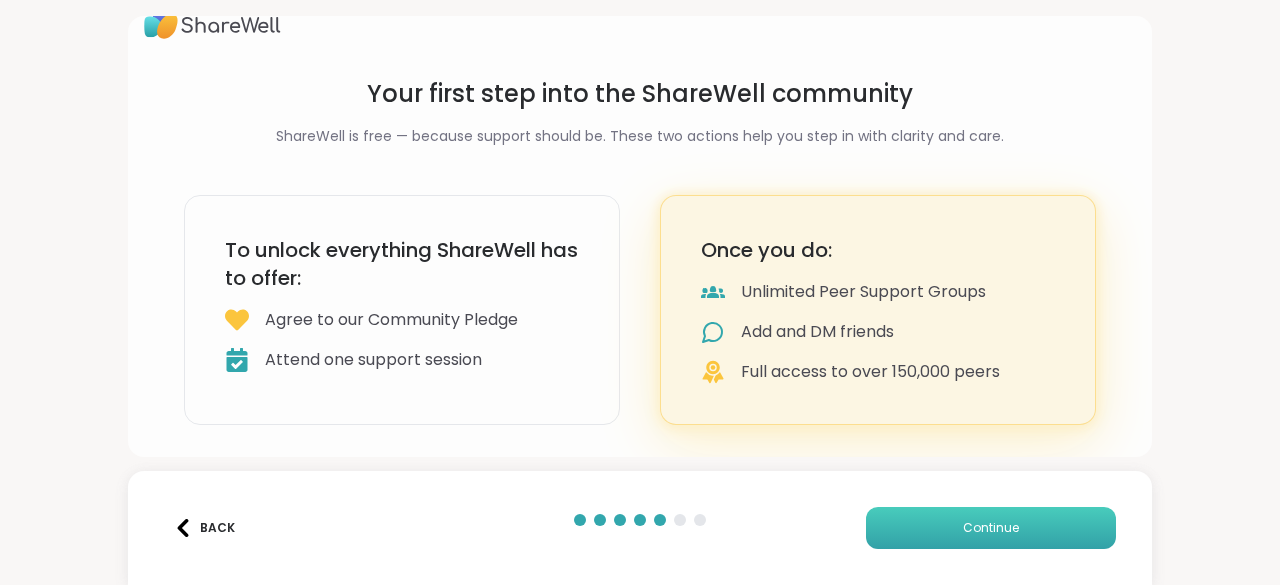 scroll, scrollTop: 30, scrollLeft: 0, axis: vertical 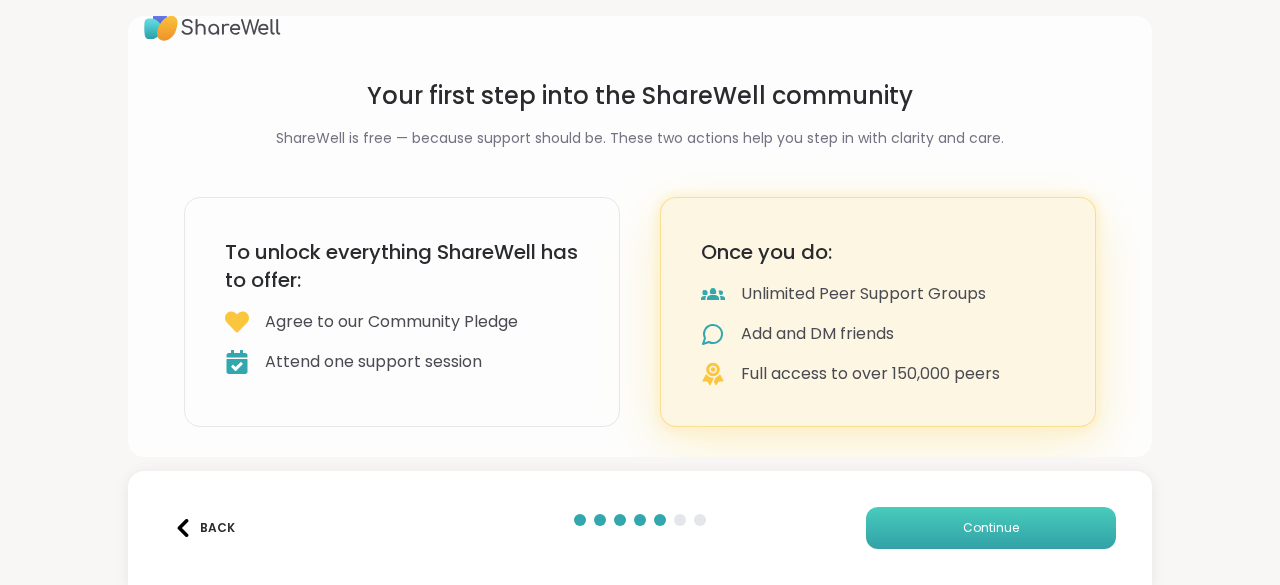 click on "Continue" at bounding box center [991, 528] 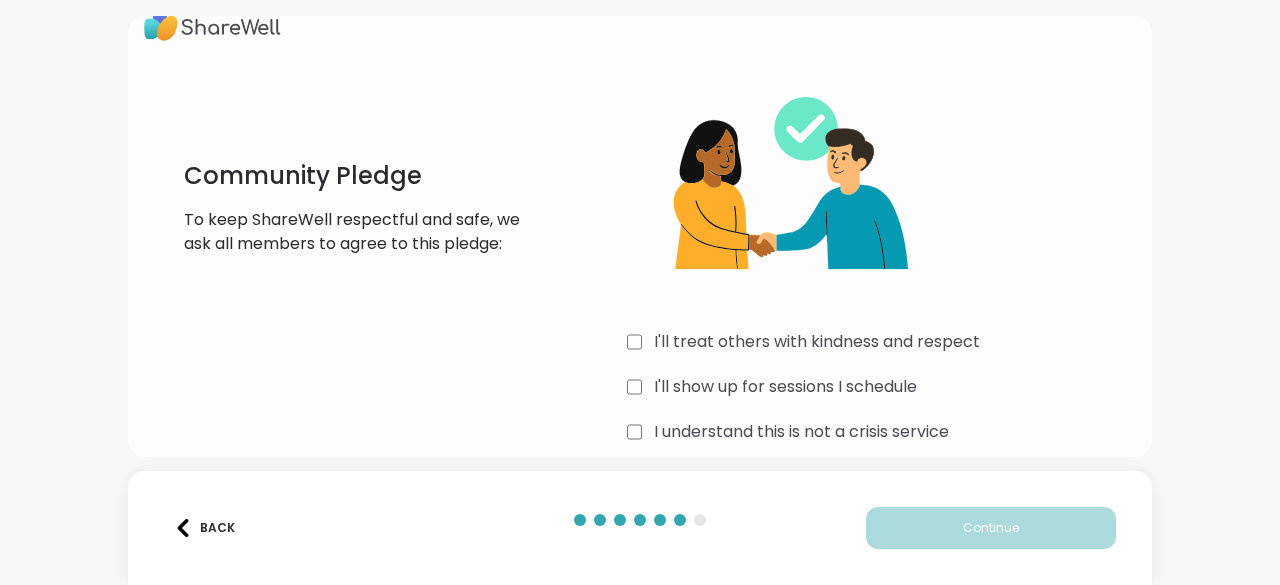 click on "I'll treat others with kindness and respect" at bounding box center [881, 342] 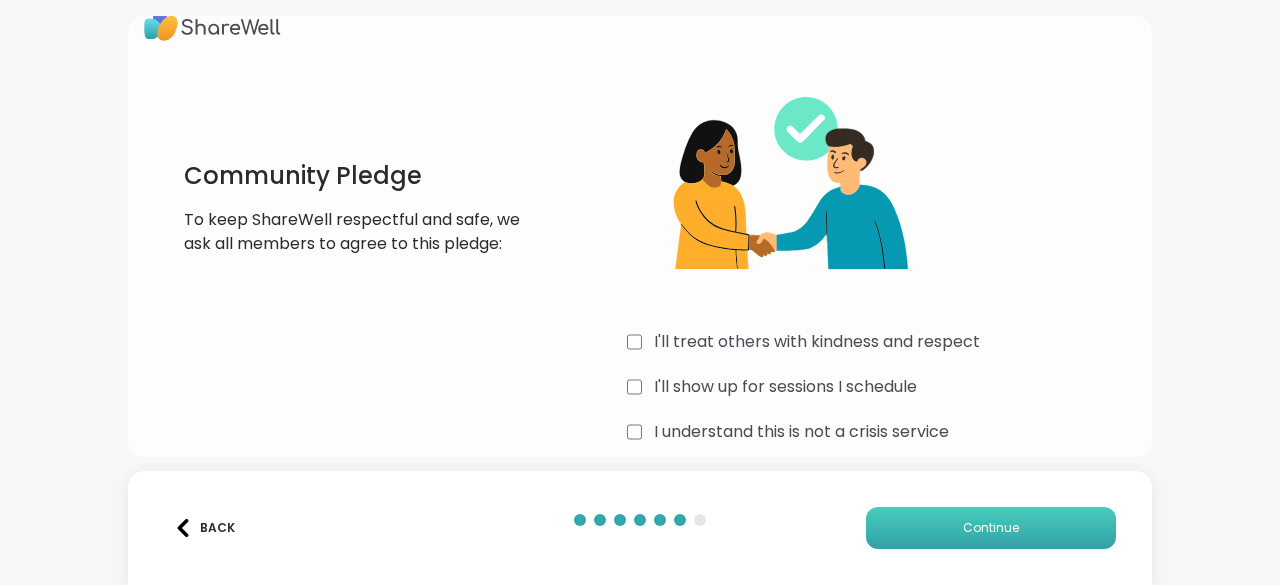 click on "Continue" at bounding box center [991, 528] 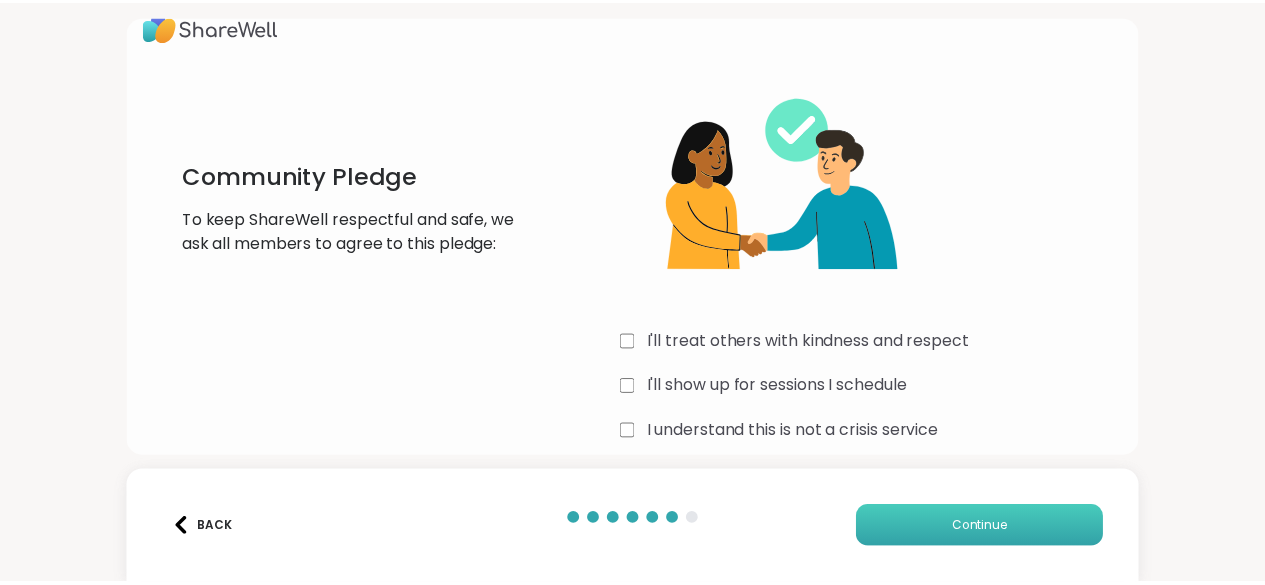 scroll, scrollTop: 0, scrollLeft: 0, axis: both 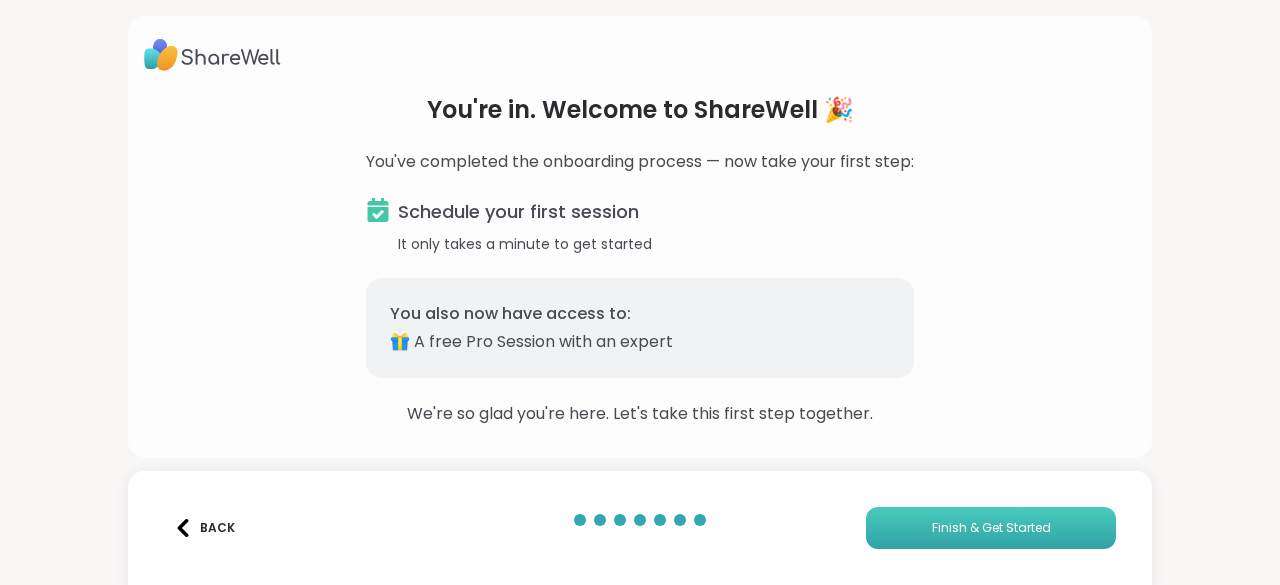 click on "Finish & Get Started" at bounding box center (991, 528) 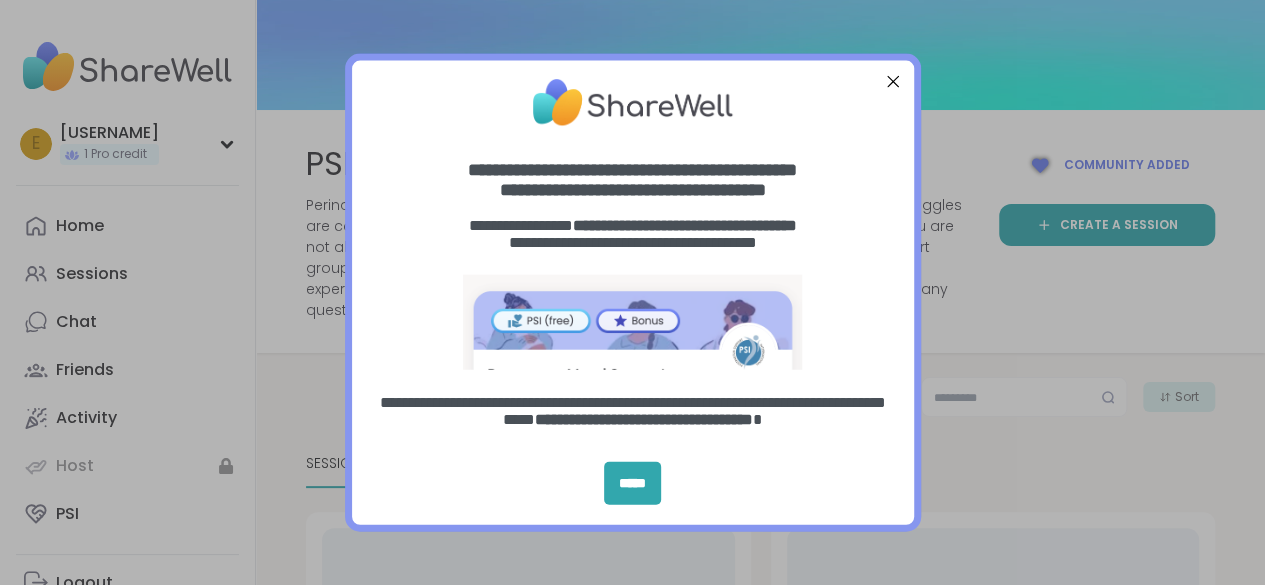 scroll, scrollTop: 0, scrollLeft: 0, axis: both 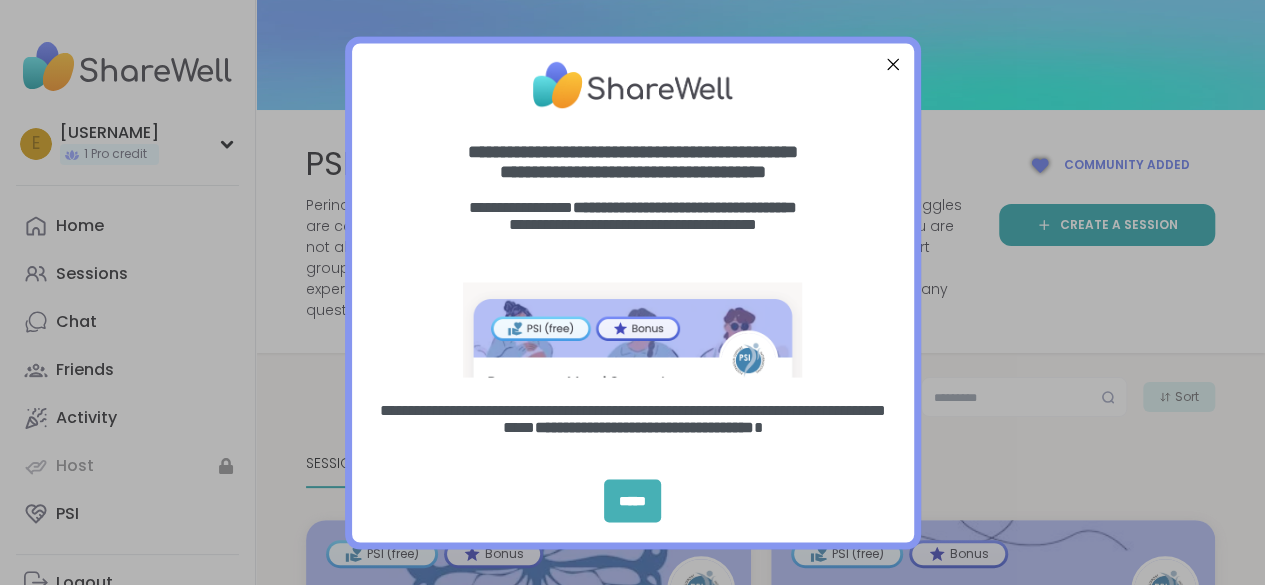 click on "*****" at bounding box center (632, 500) 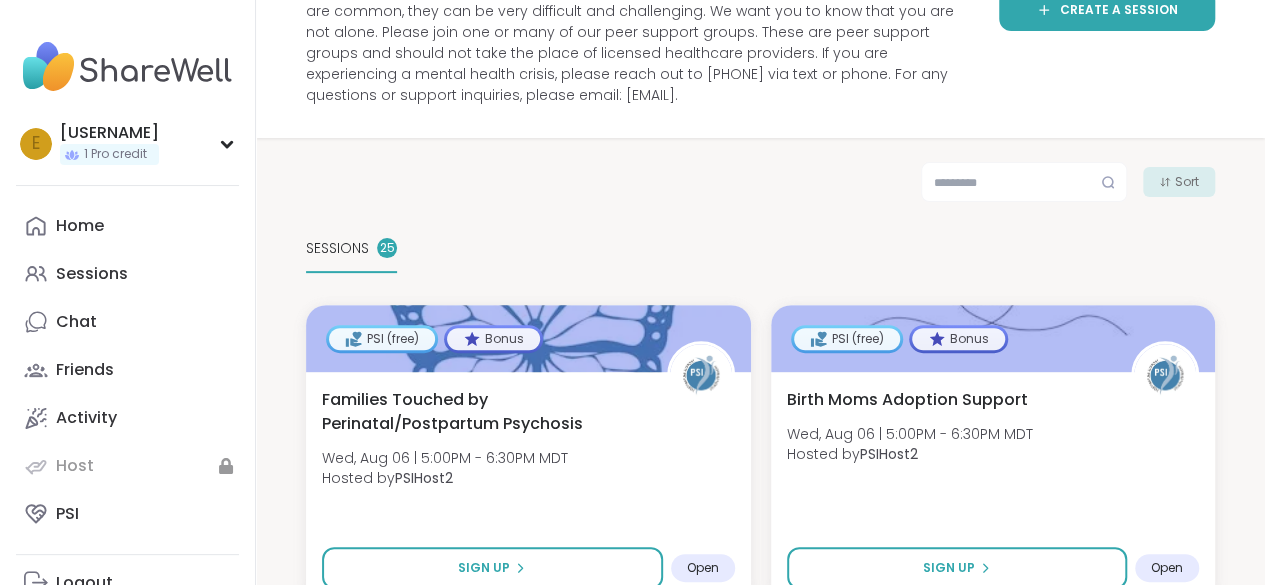 scroll, scrollTop: 378, scrollLeft: 0, axis: vertical 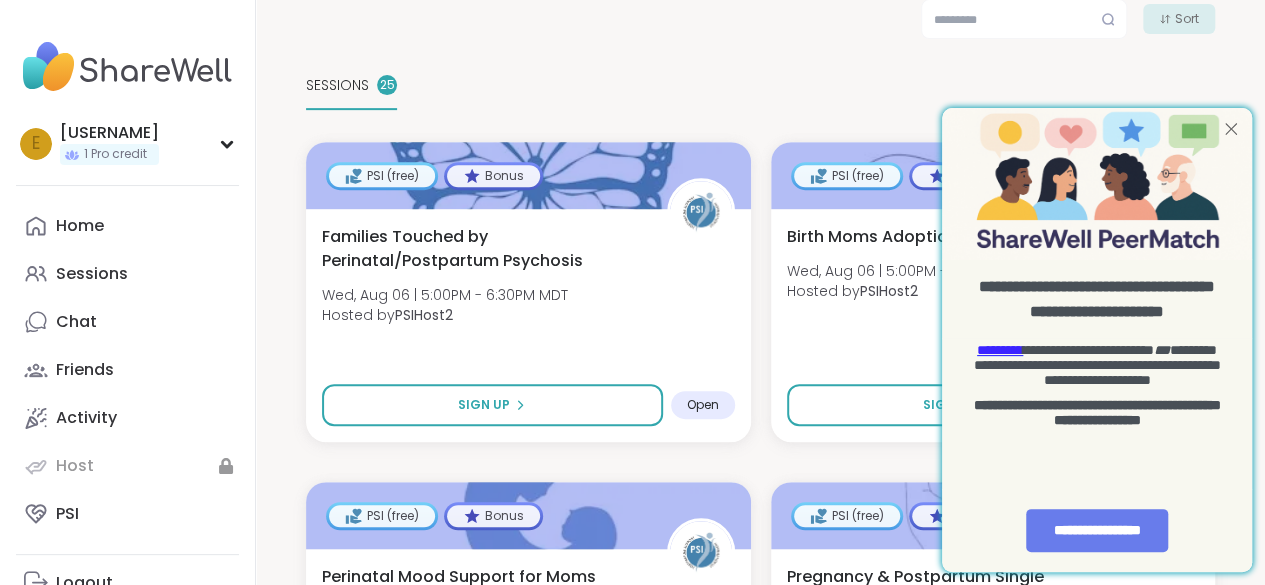 click at bounding box center [1231, 129] 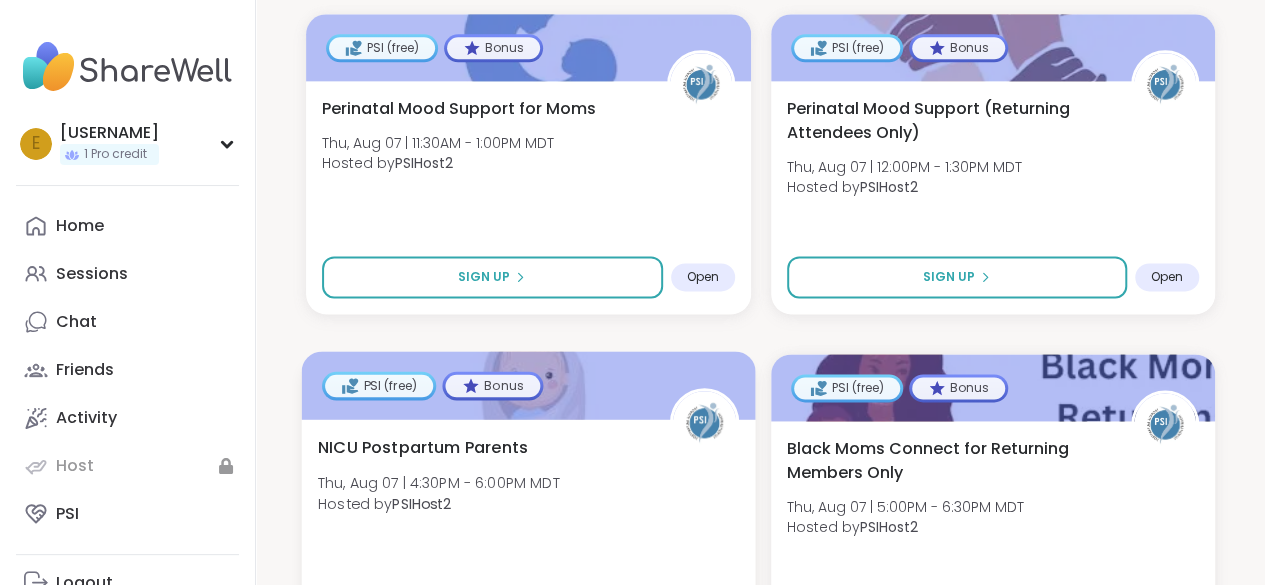 scroll, scrollTop: 1130, scrollLeft: 0, axis: vertical 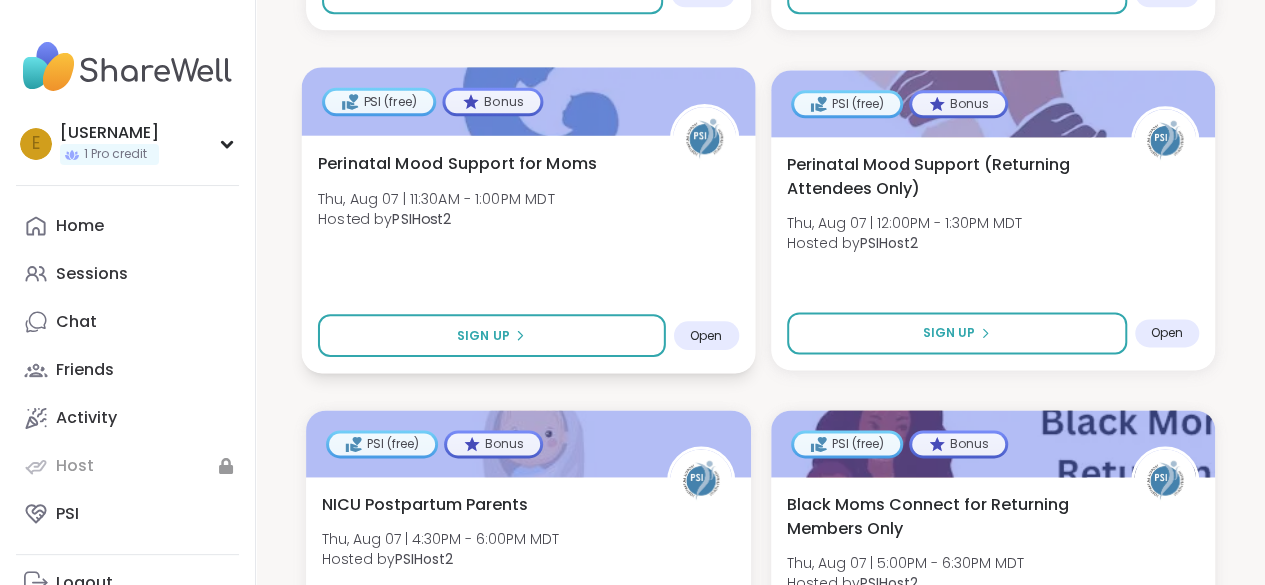 click on "Perinatal Mood Support for Moms Thu, Aug 07 | 11:30AM - 1:00PM MDT Hosted by  PSIHost2 Sign Up Open" at bounding box center (528, 254) 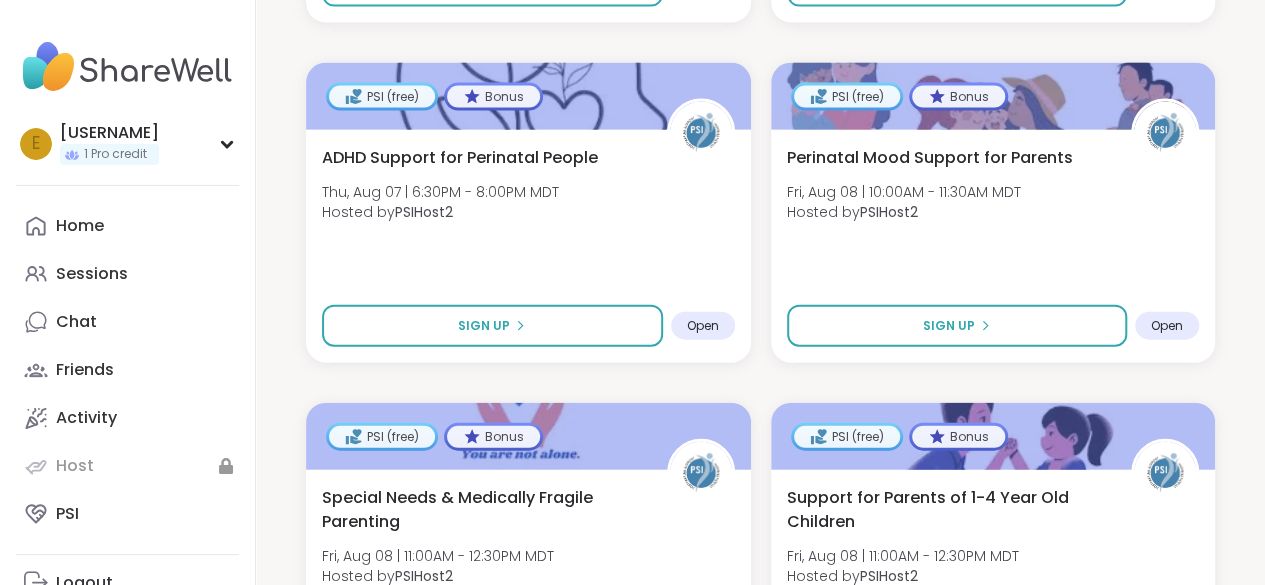 scroll, scrollTop: 2158, scrollLeft: 0, axis: vertical 